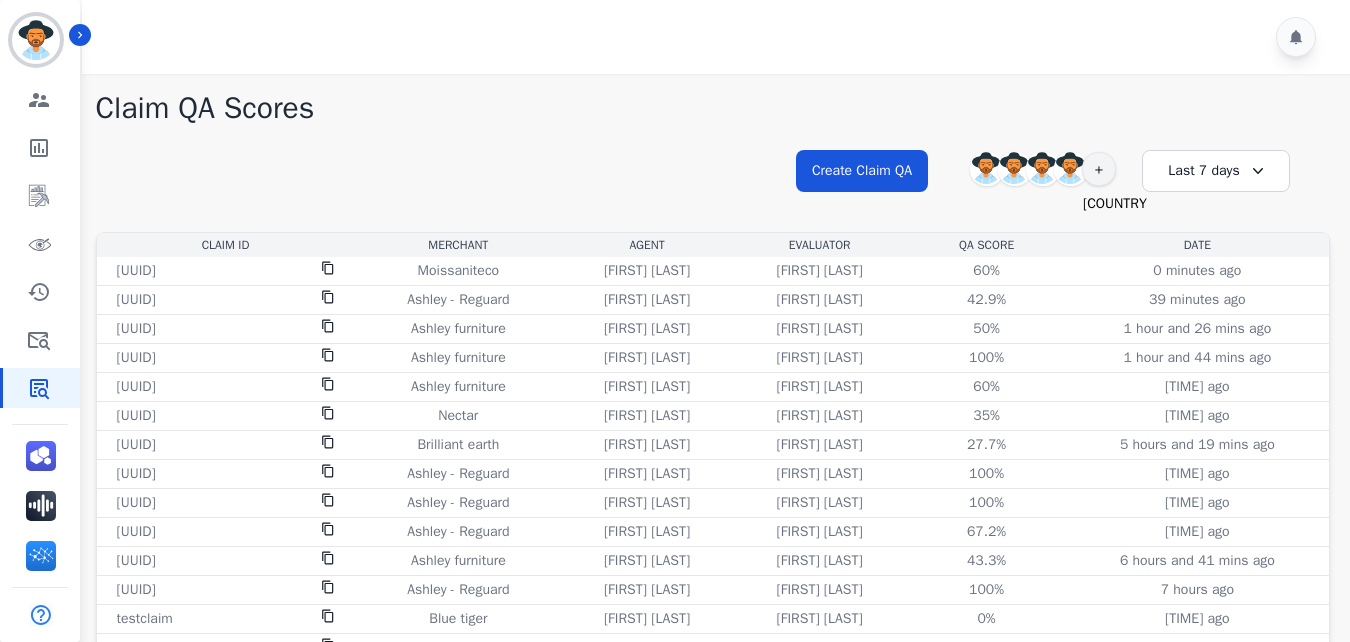 scroll, scrollTop: 0, scrollLeft: 0, axis: both 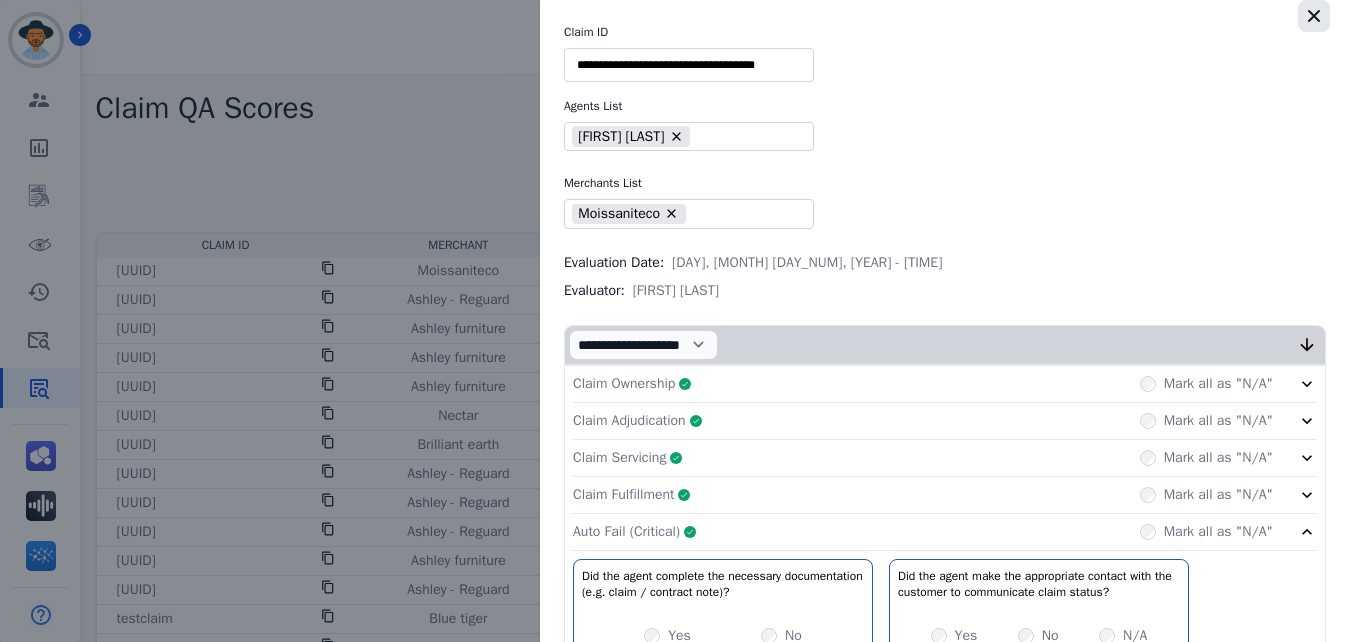click 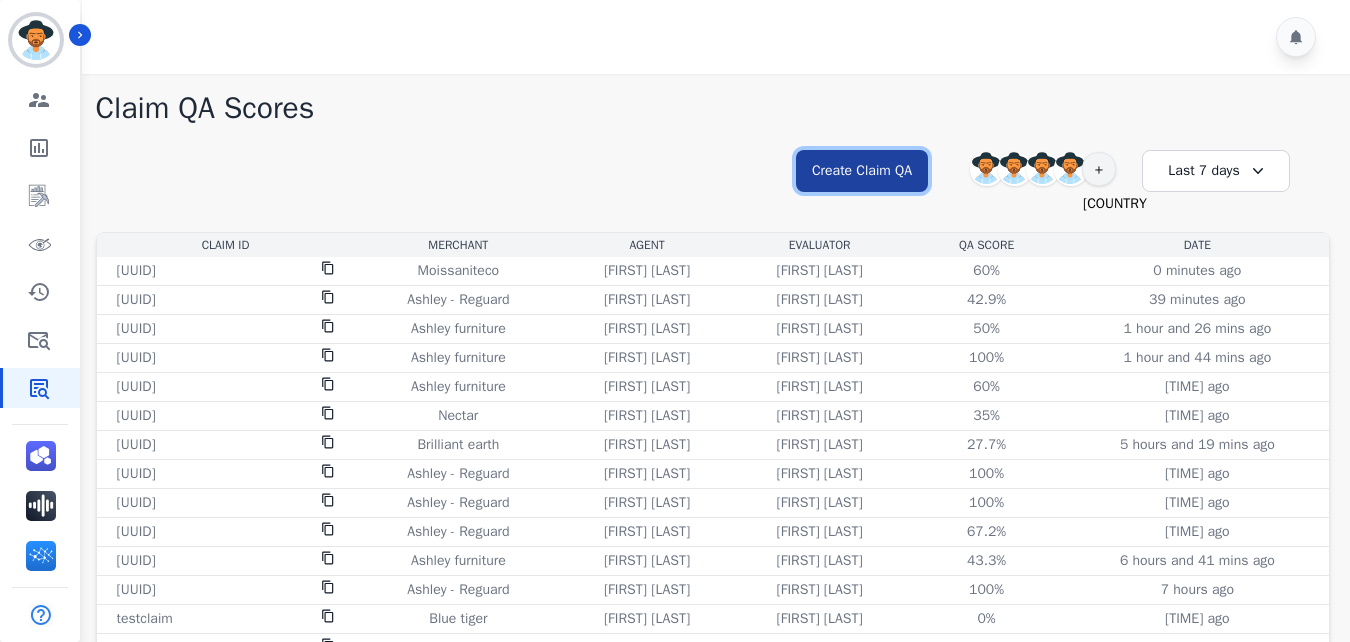 click on "Create Claim QA" at bounding box center [862, 171] 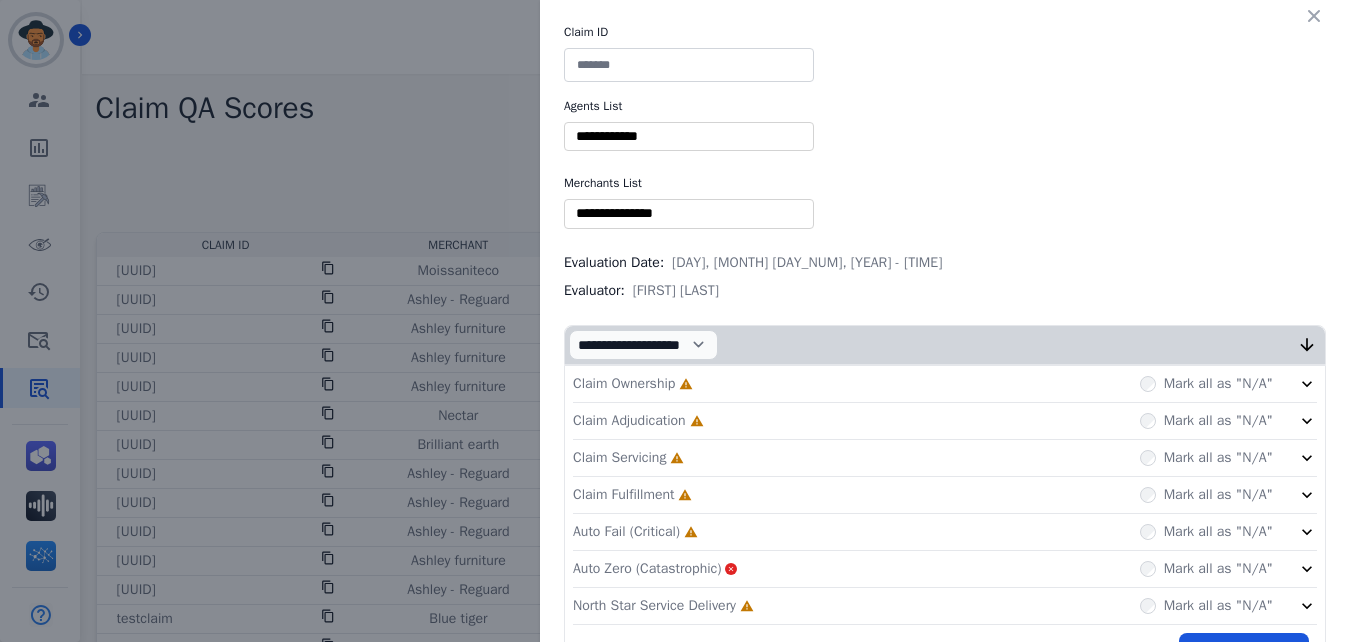 click at bounding box center [689, 65] 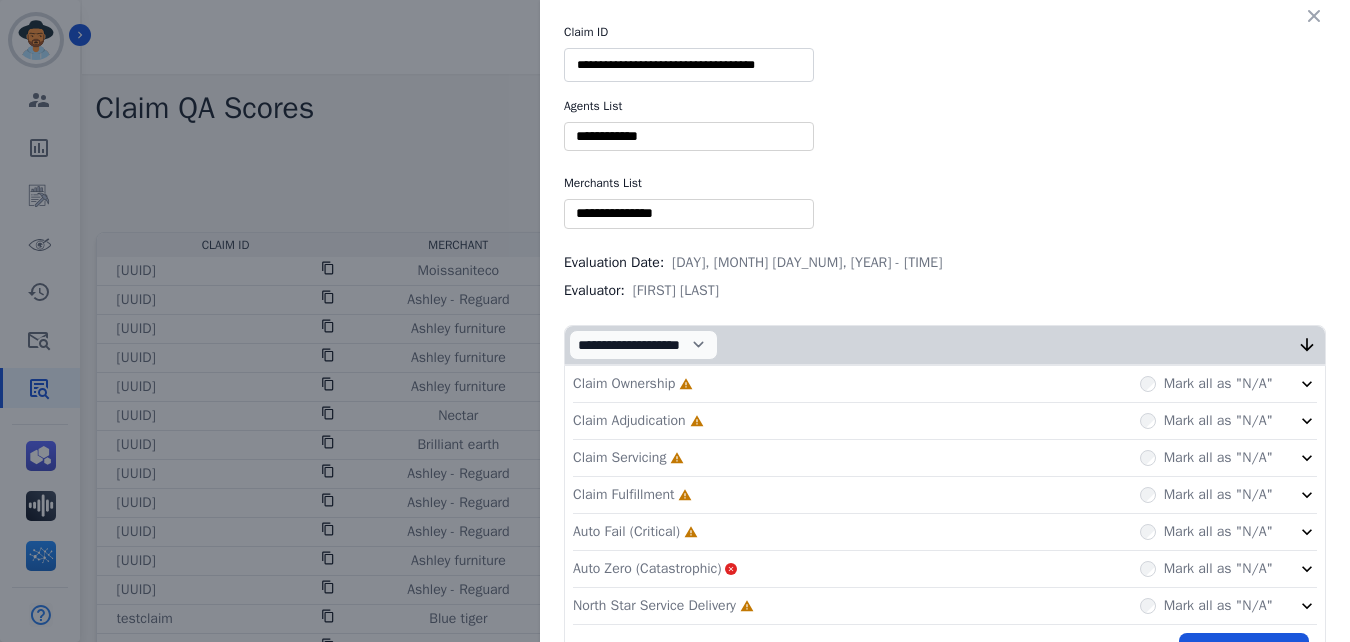 scroll, scrollTop: 0, scrollLeft: 1, axis: horizontal 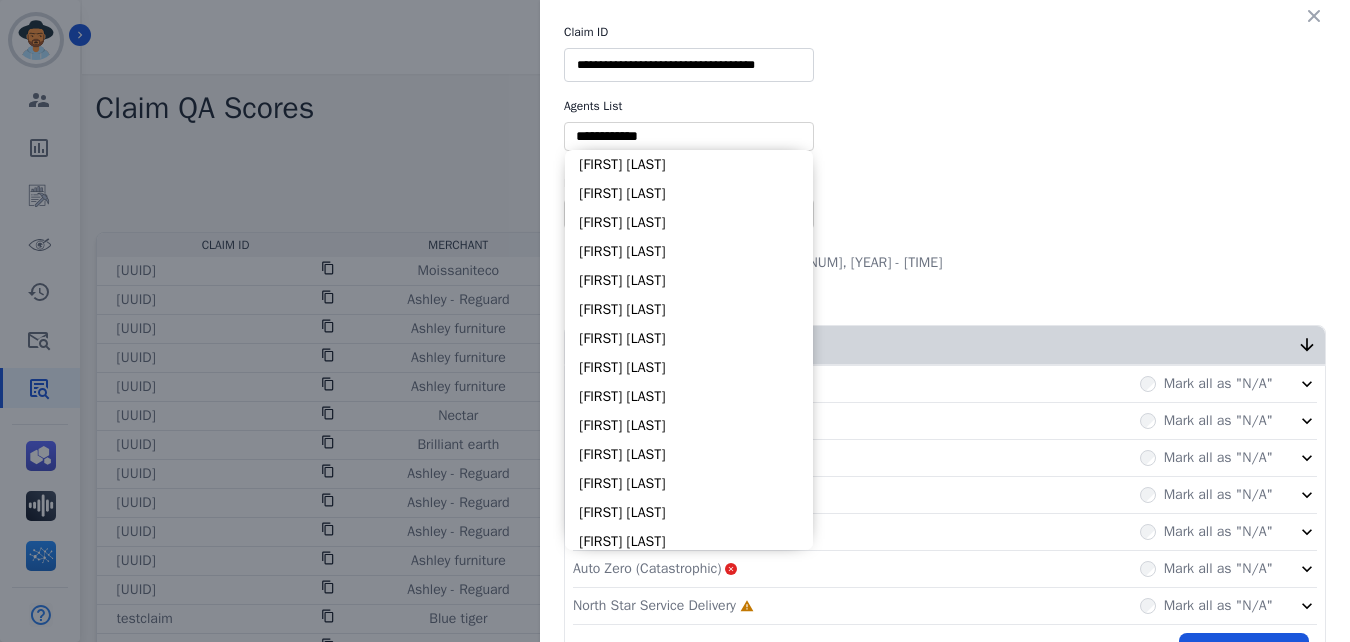 click at bounding box center [689, 136] 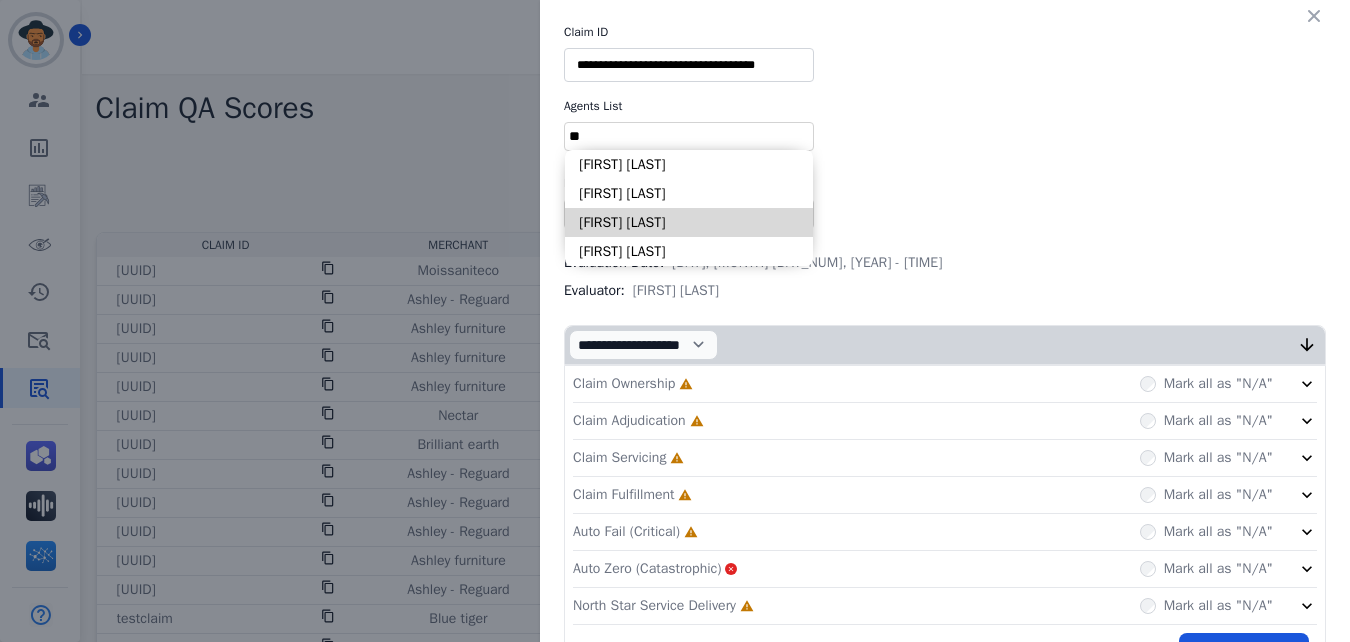 type on "**" 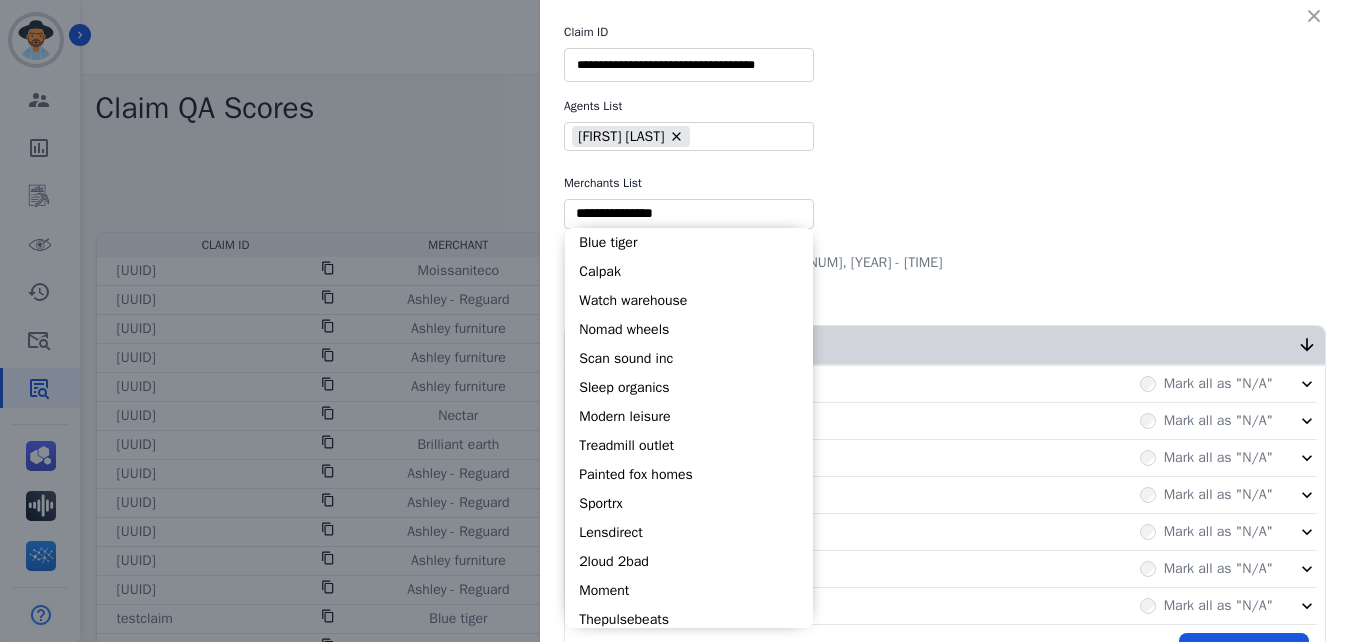 click at bounding box center [689, 213] 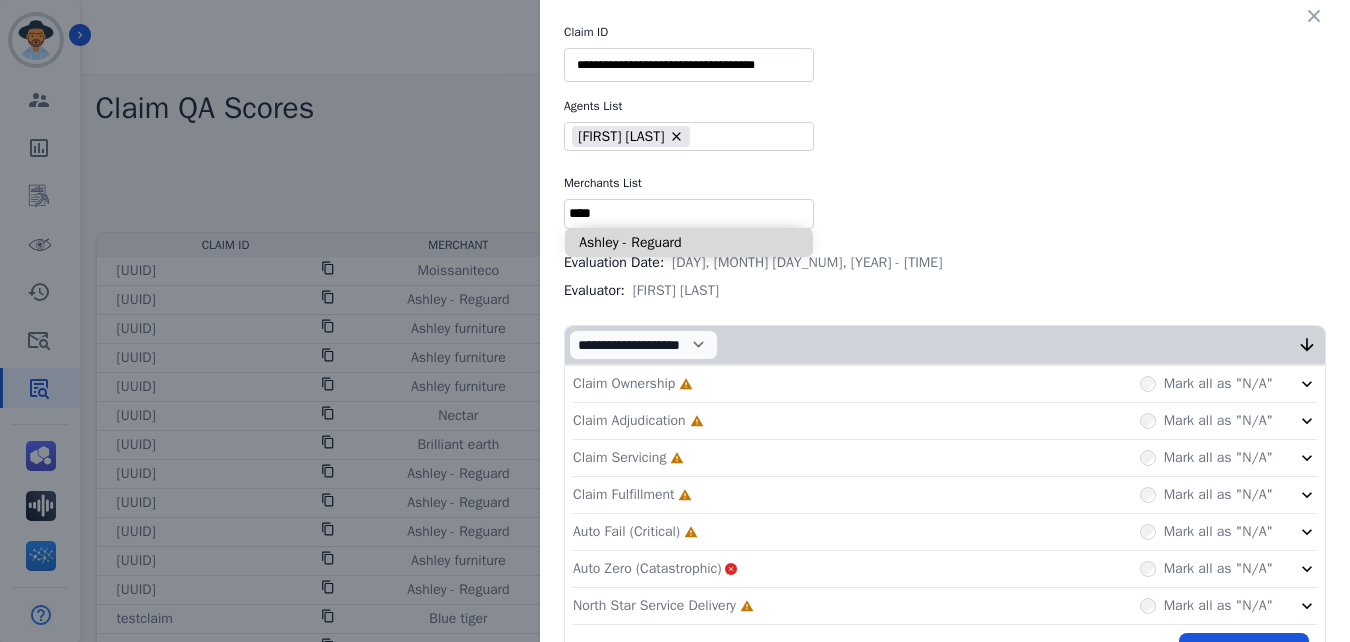 type on "****" 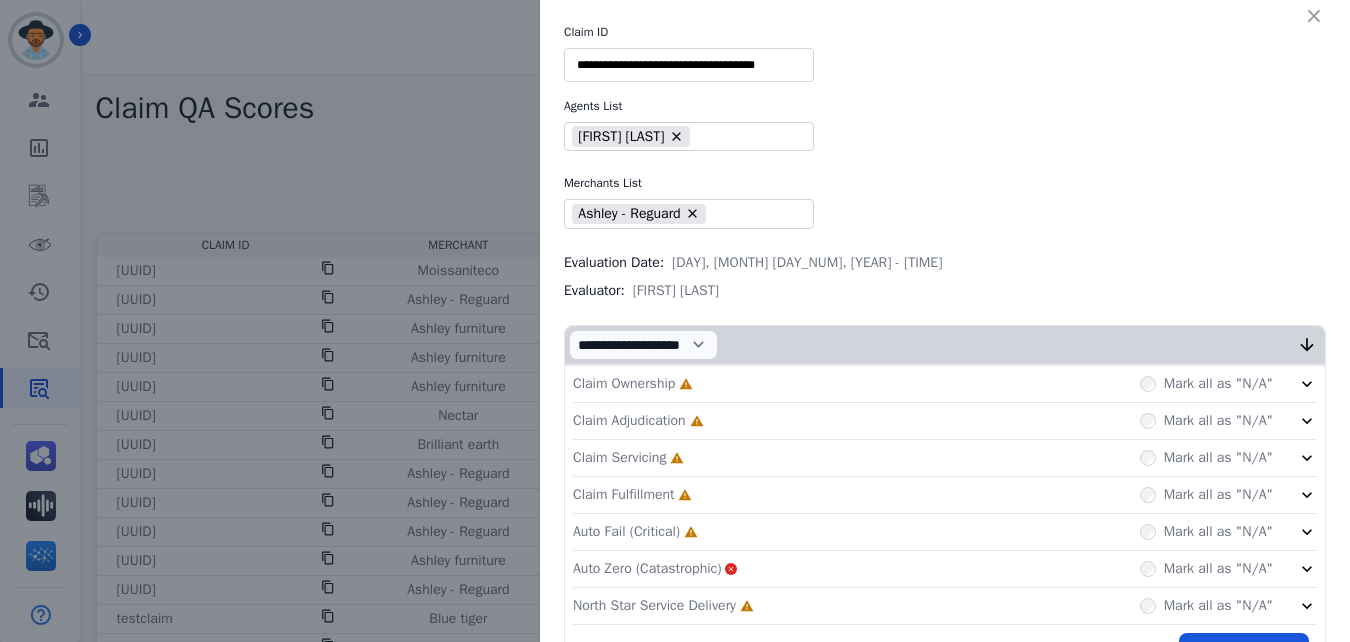 scroll, scrollTop: 60, scrollLeft: 0, axis: vertical 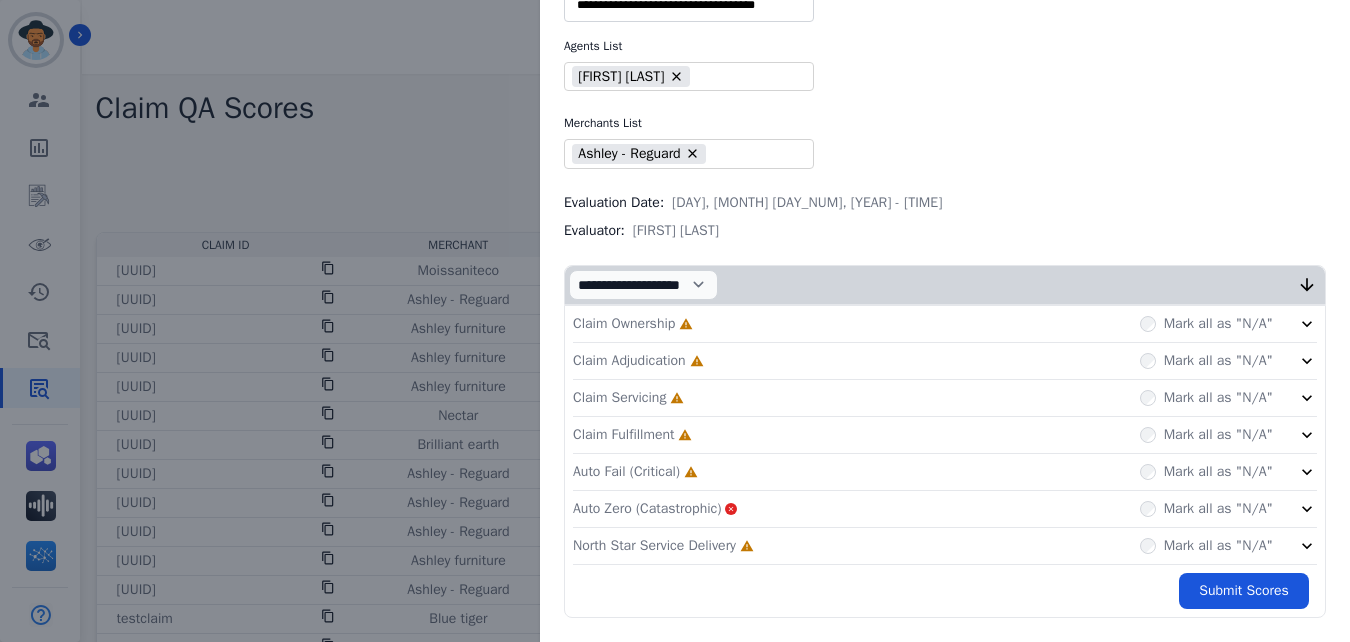 click on "Claim Ownership     Incomplete         Mark all as "N/A"" at bounding box center [945, 324] 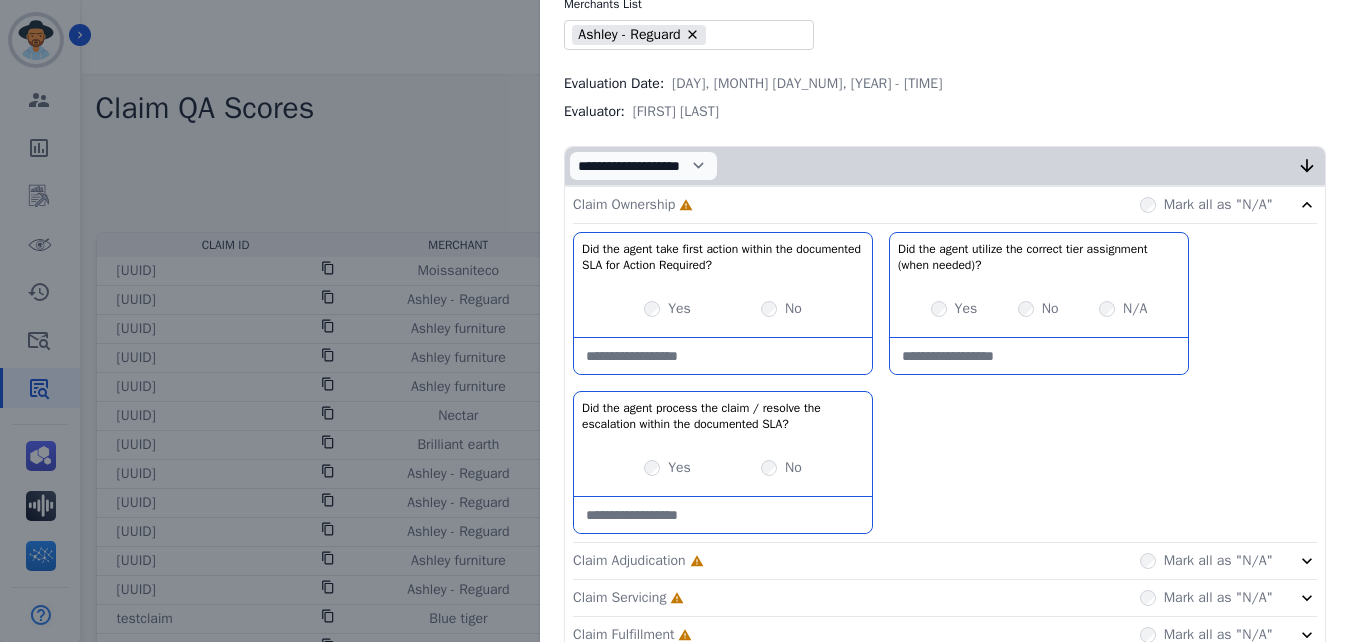 scroll, scrollTop: 182, scrollLeft: 0, axis: vertical 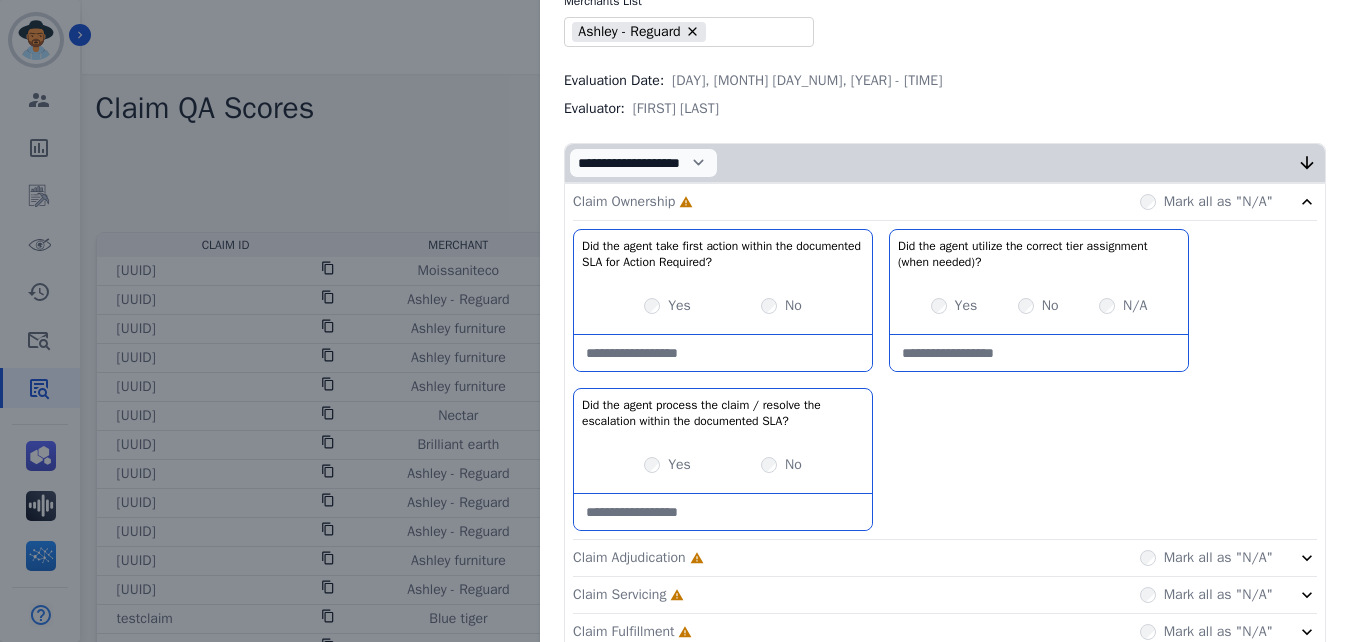 click on "N/A" at bounding box center [1123, 306] 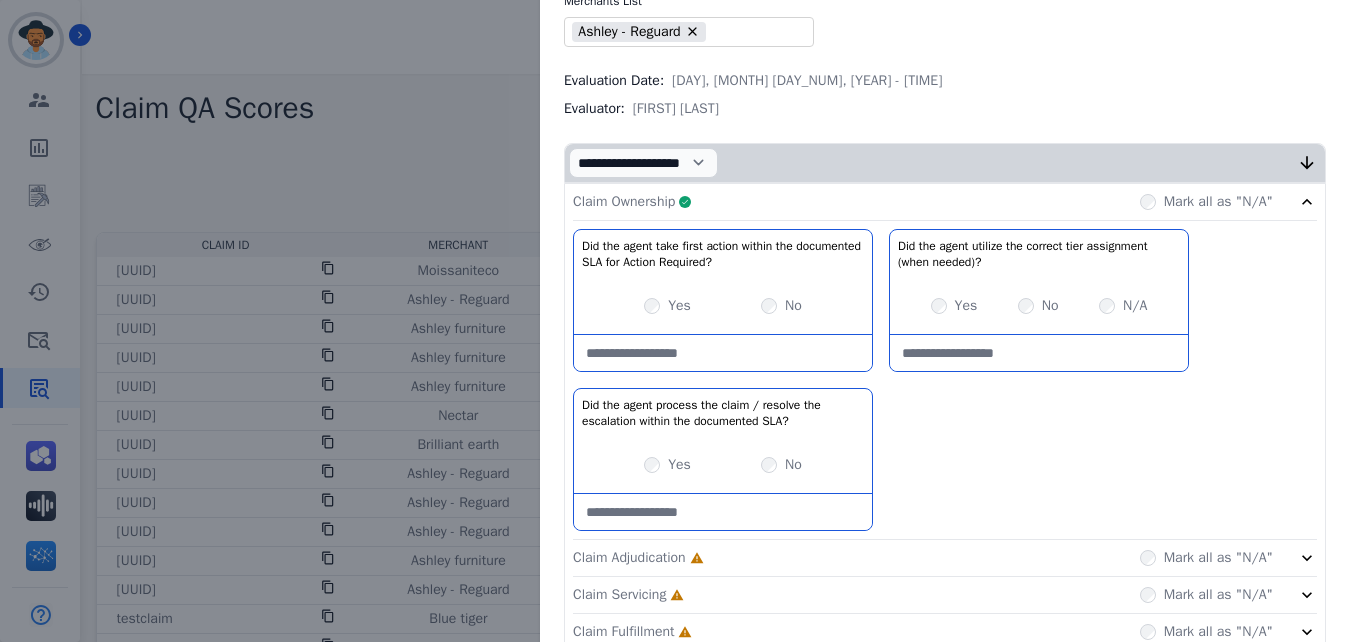 click on "Claim Ownership     Complete         Mark all as "N/A"" at bounding box center (945, 202) 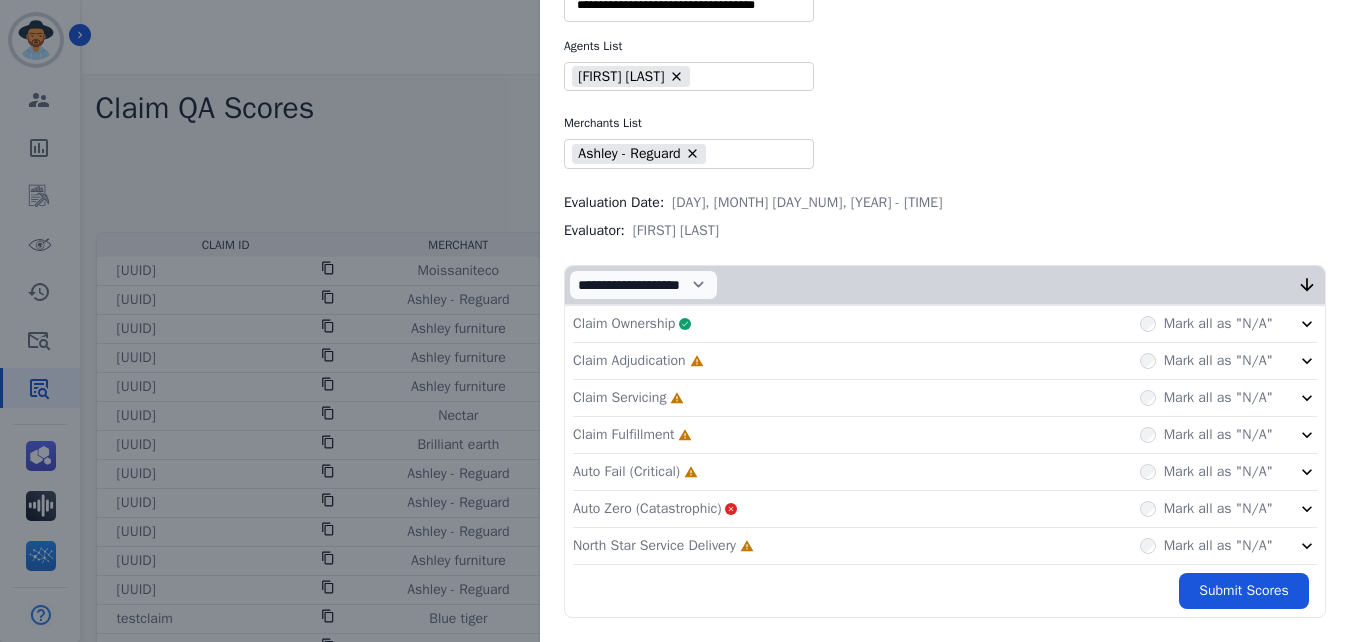 scroll, scrollTop: 60, scrollLeft: 0, axis: vertical 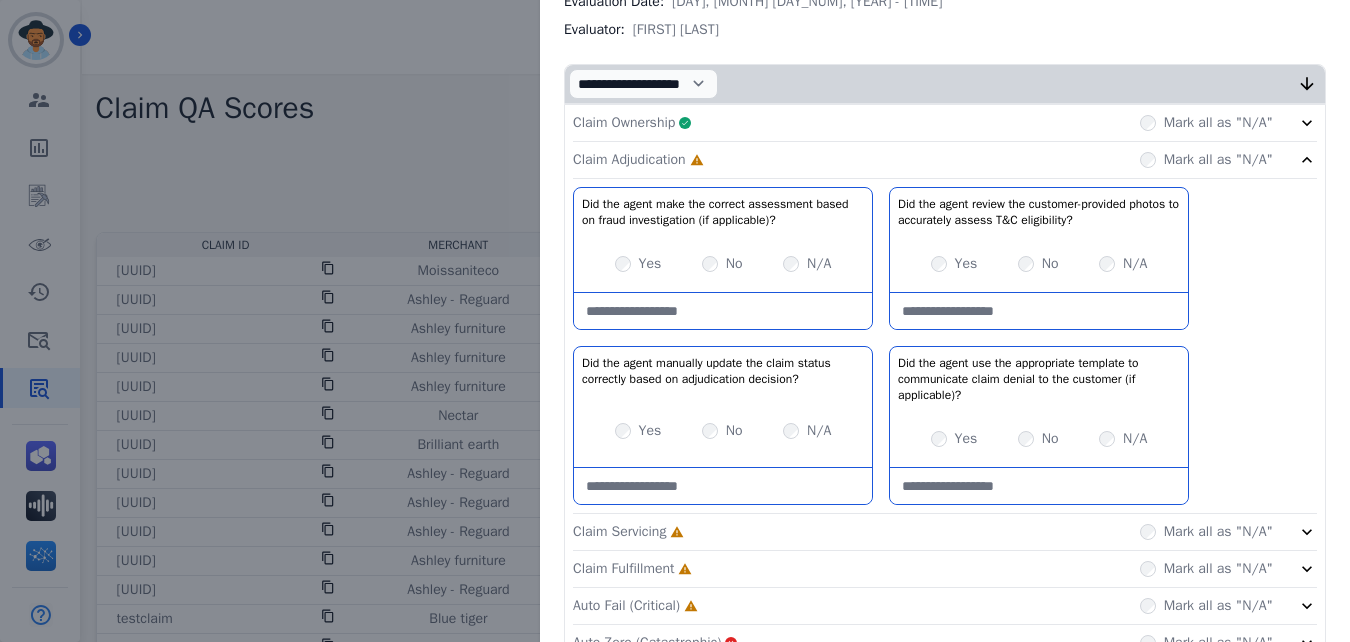 click at bounding box center (723, 311) 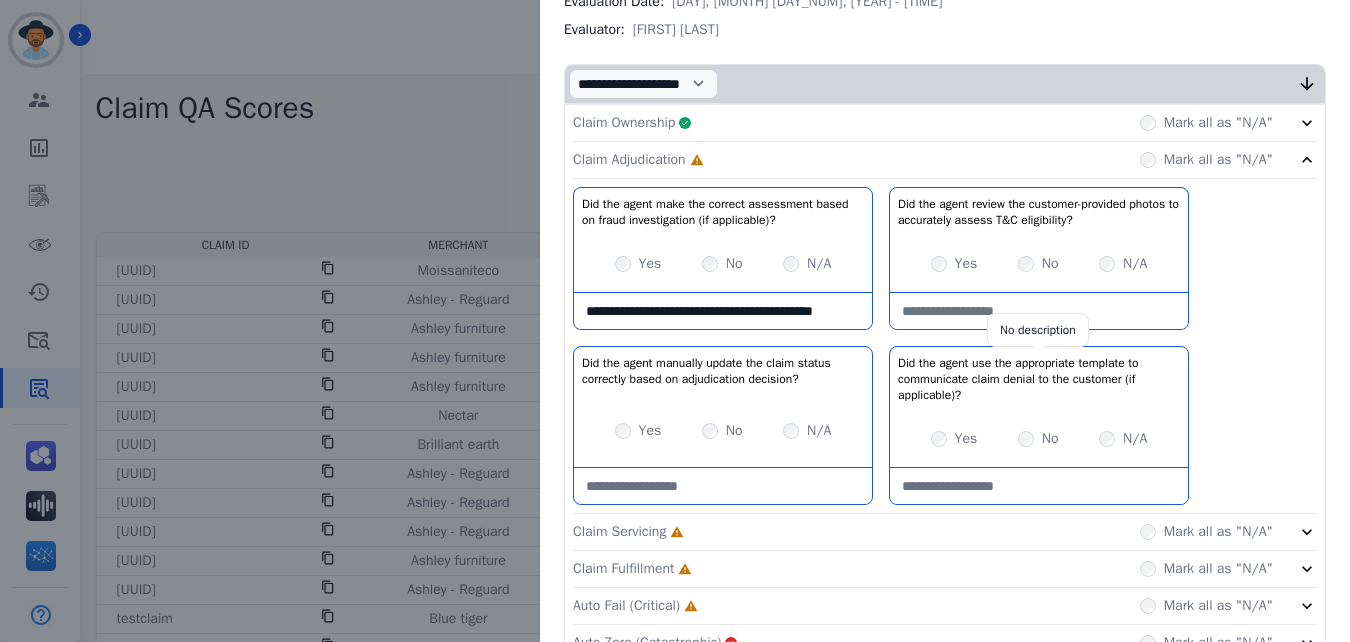 scroll, scrollTop: 11, scrollLeft: 0, axis: vertical 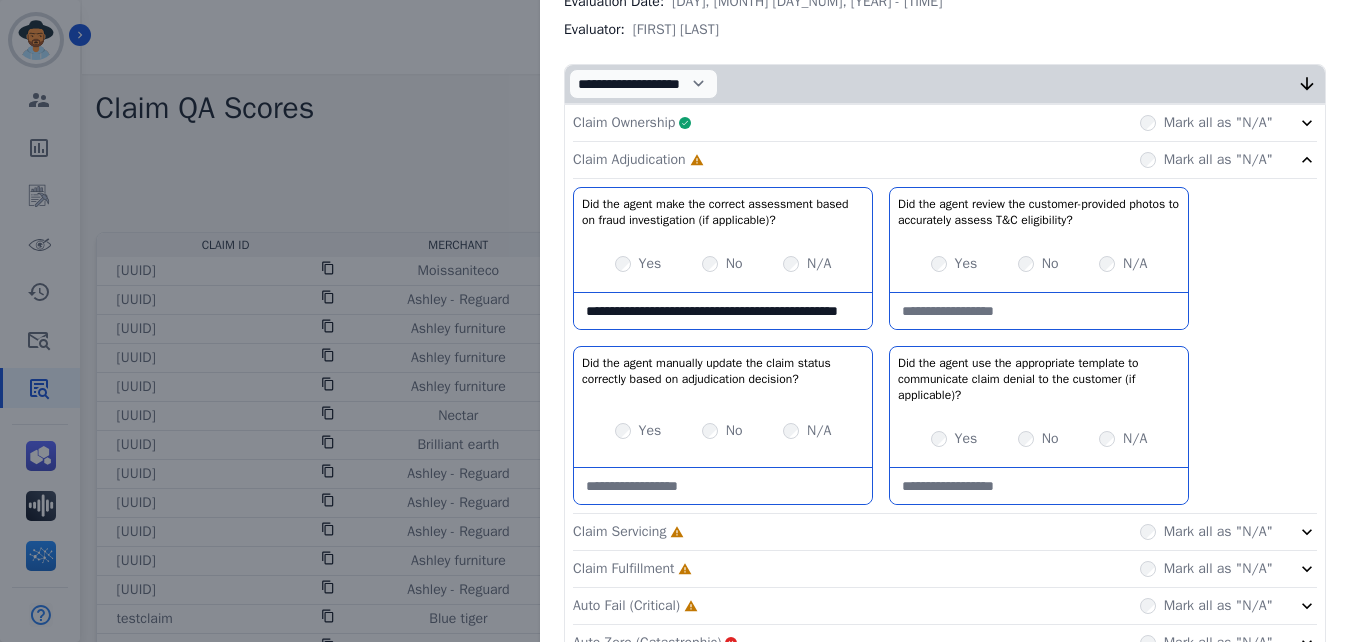 type on "**********" 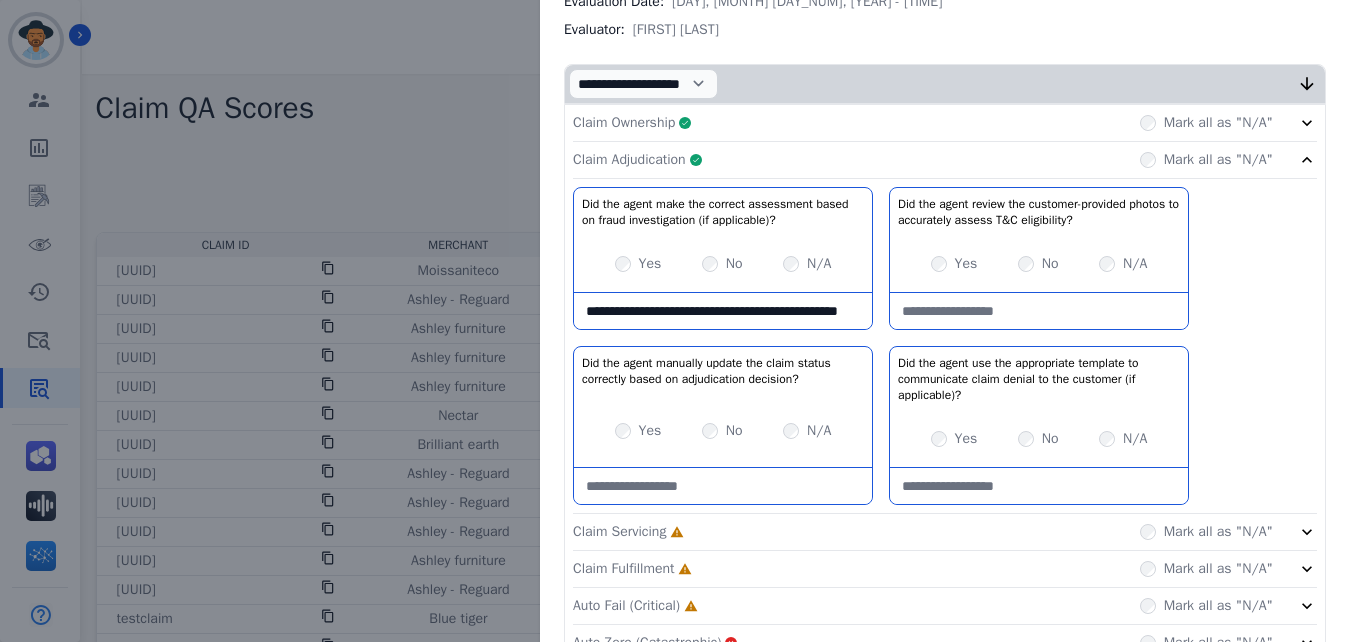 click at bounding box center (1039, 486) 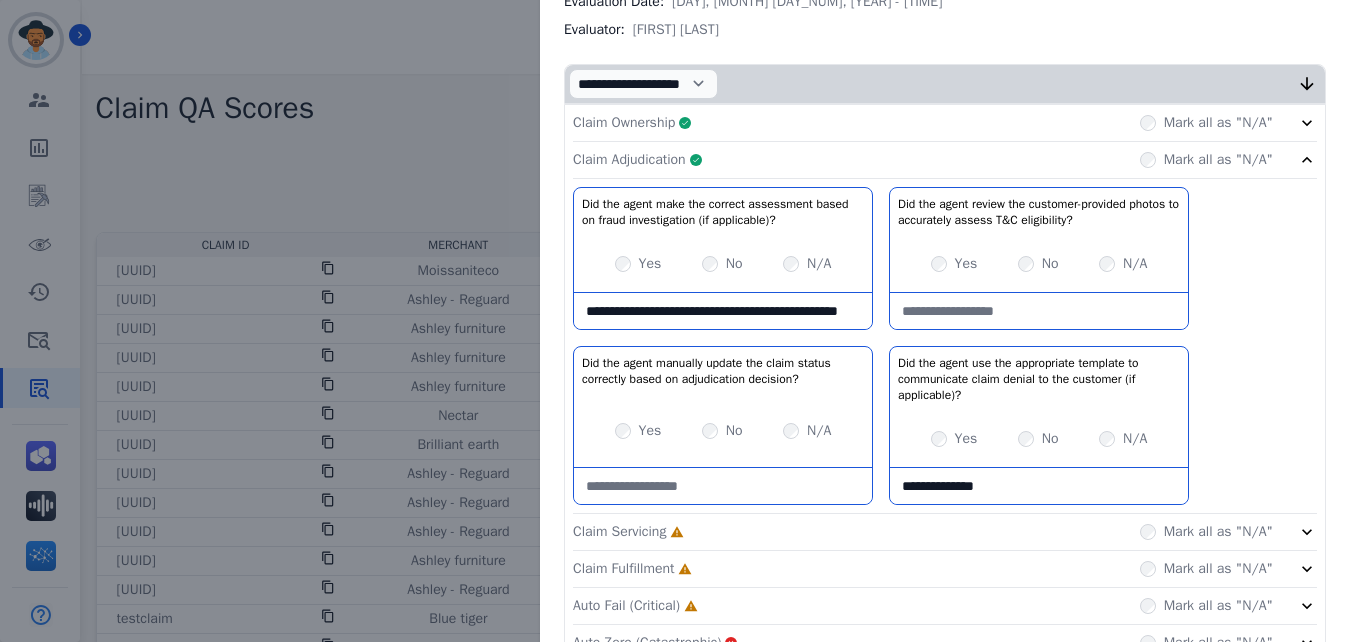 type on "**********" 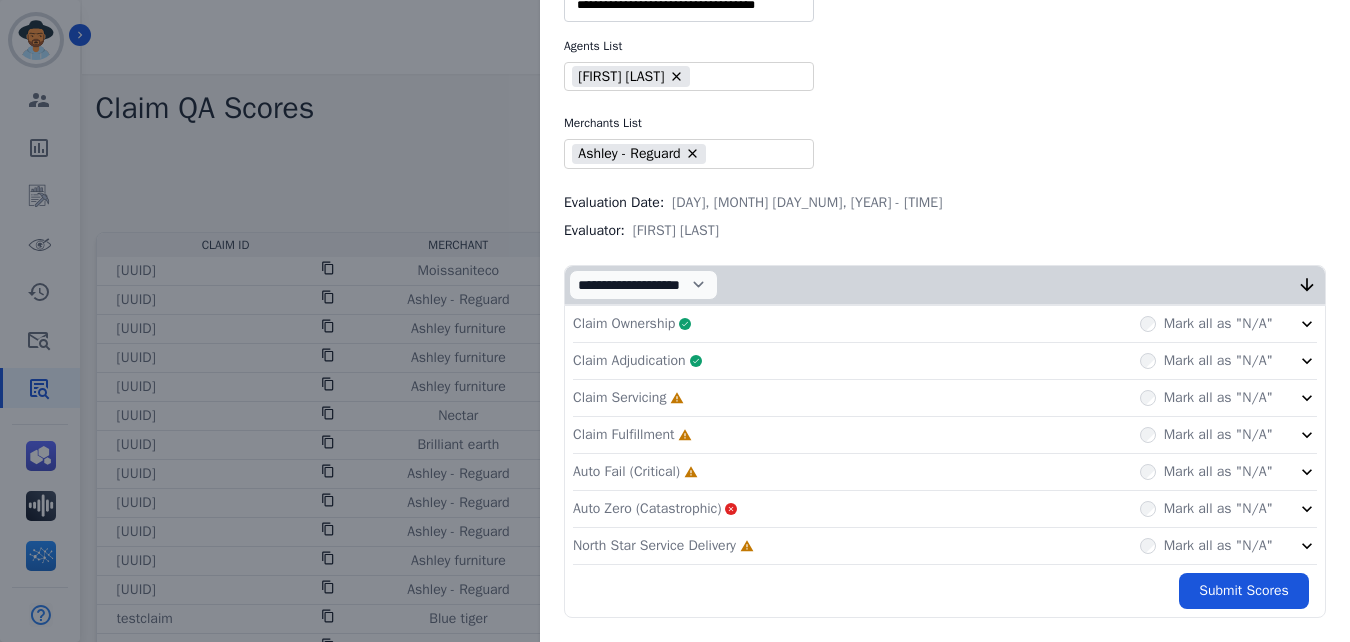 click on "Claim Servicing     Incomplete         Mark all as "N/A"" 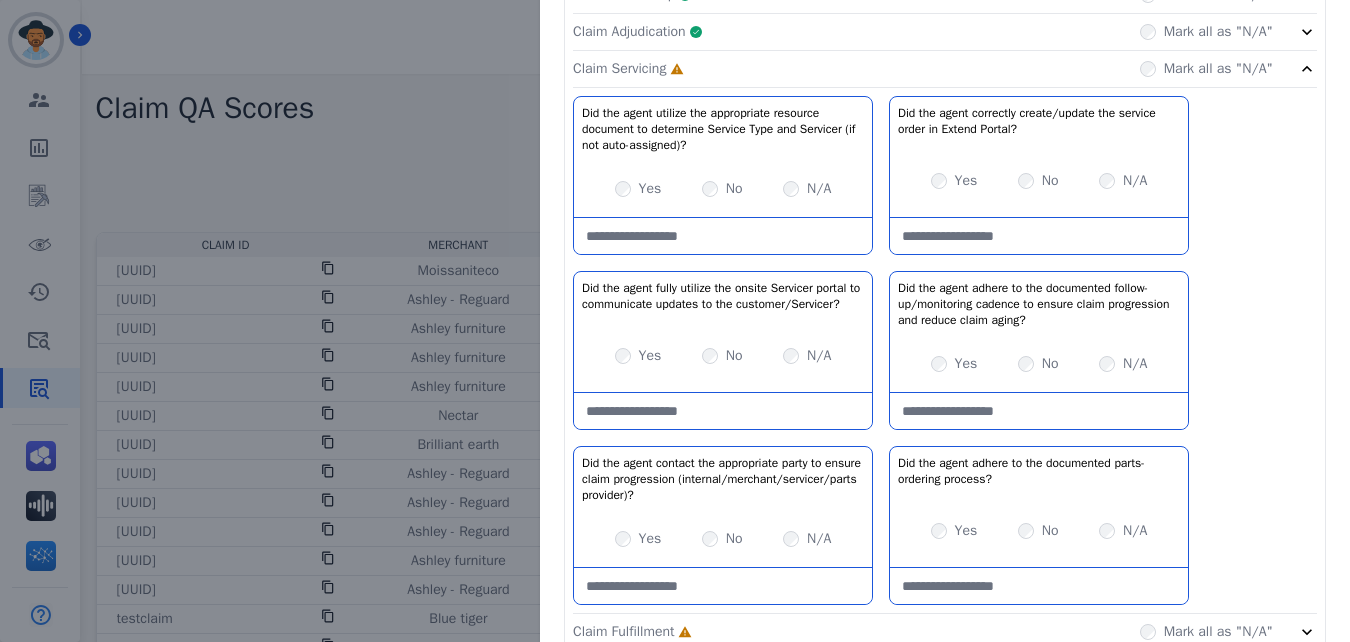 scroll, scrollTop: 390, scrollLeft: 0, axis: vertical 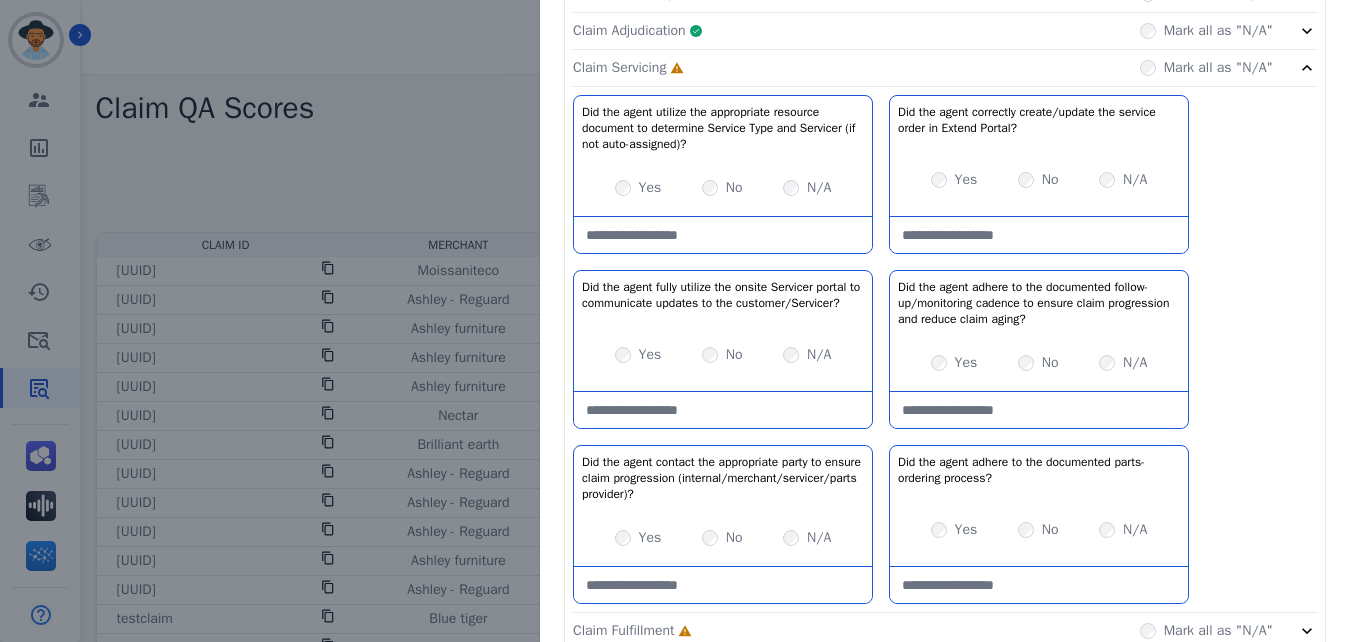 click on "Yes" at bounding box center [638, 188] 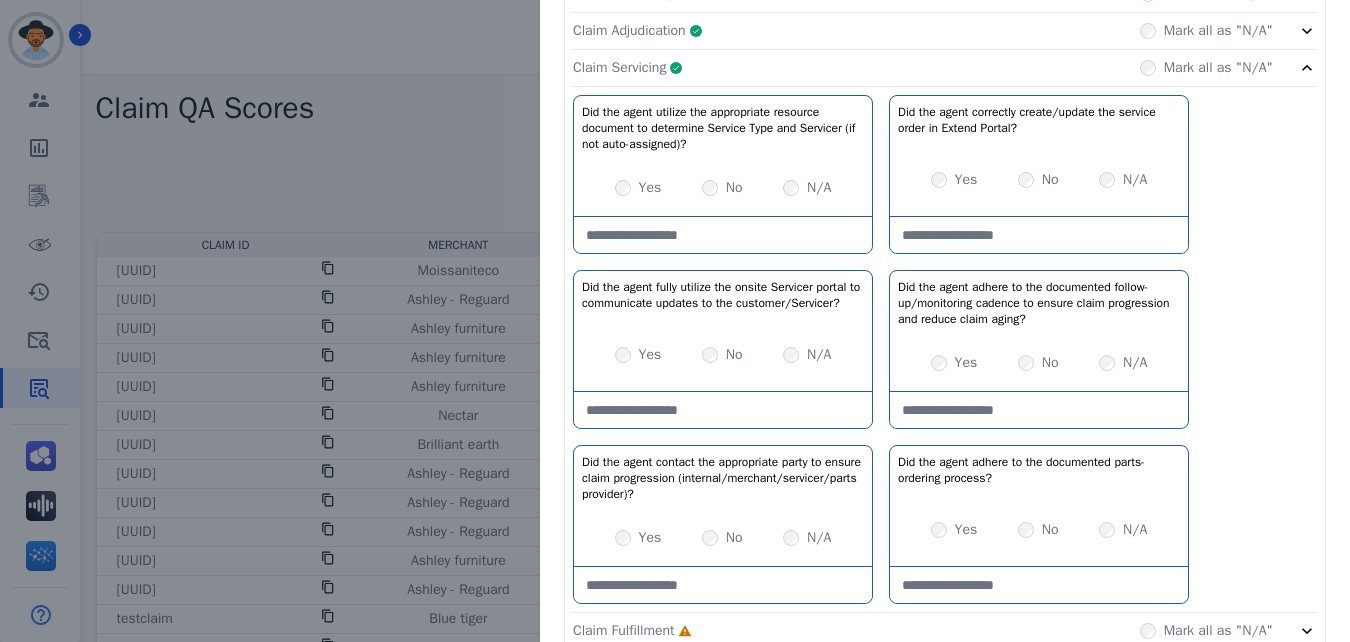 click at bounding box center (1039, 585) 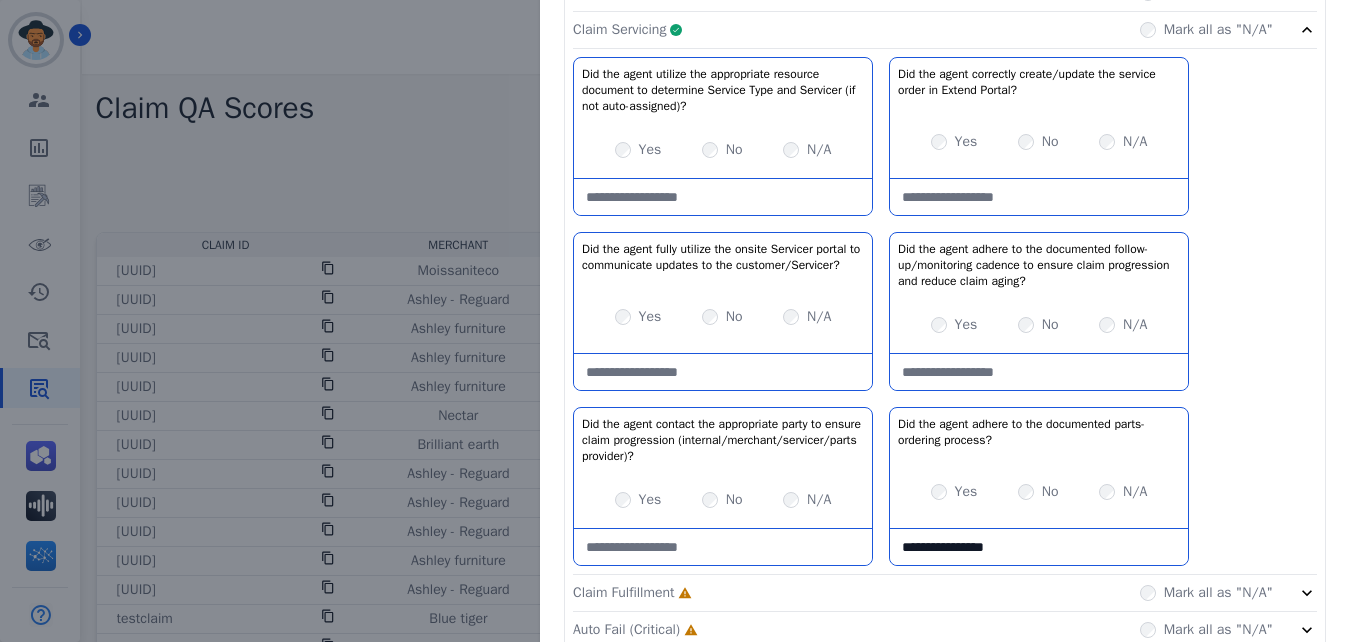scroll, scrollTop: 425, scrollLeft: 0, axis: vertical 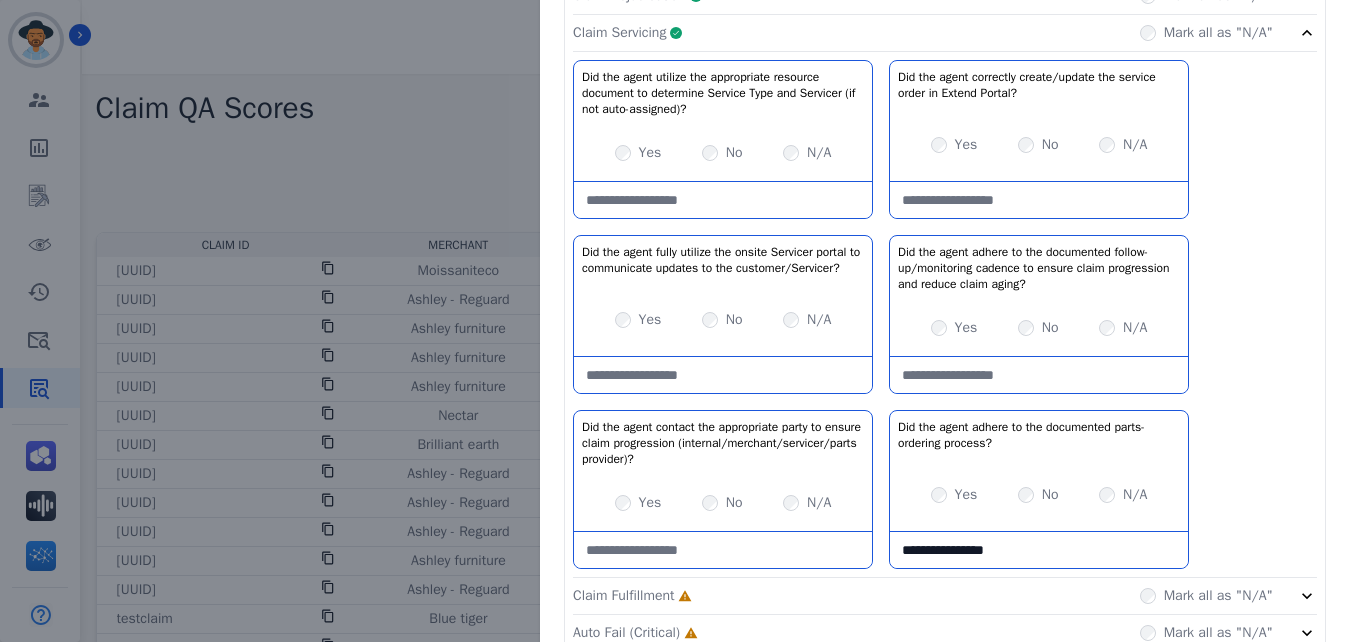 type on "**********" 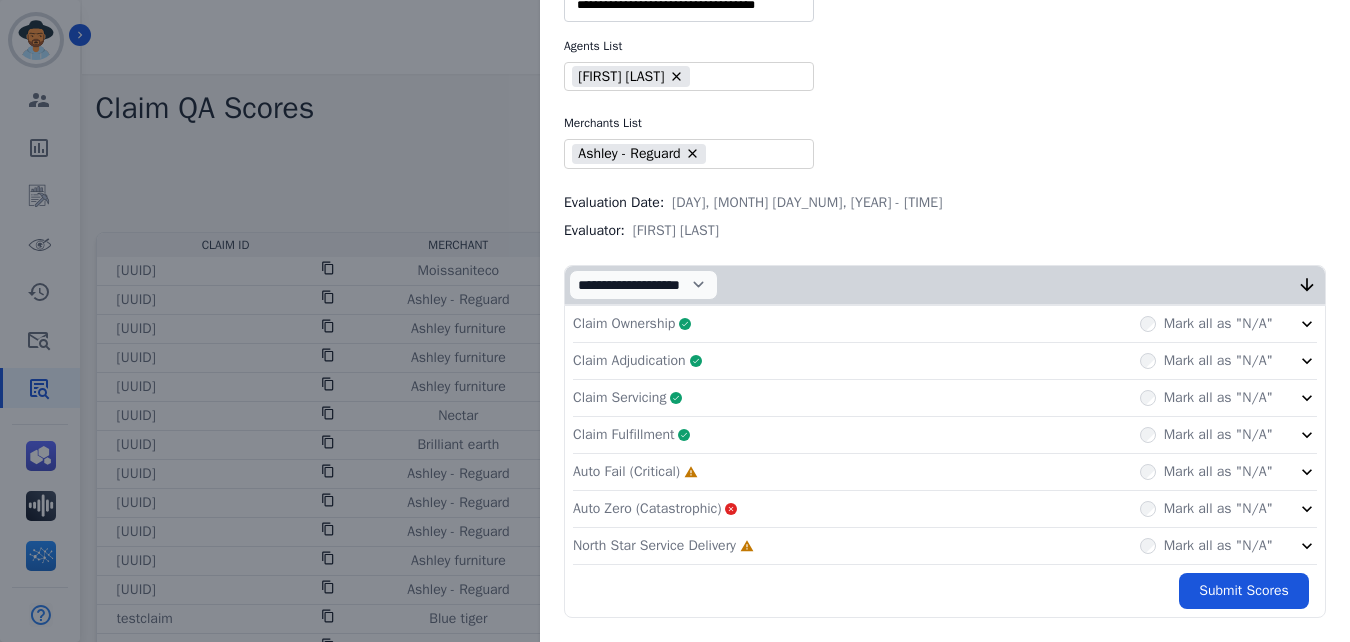 click on "Auto Fail (Critical)     Incomplete         Mark all as "N/A"" 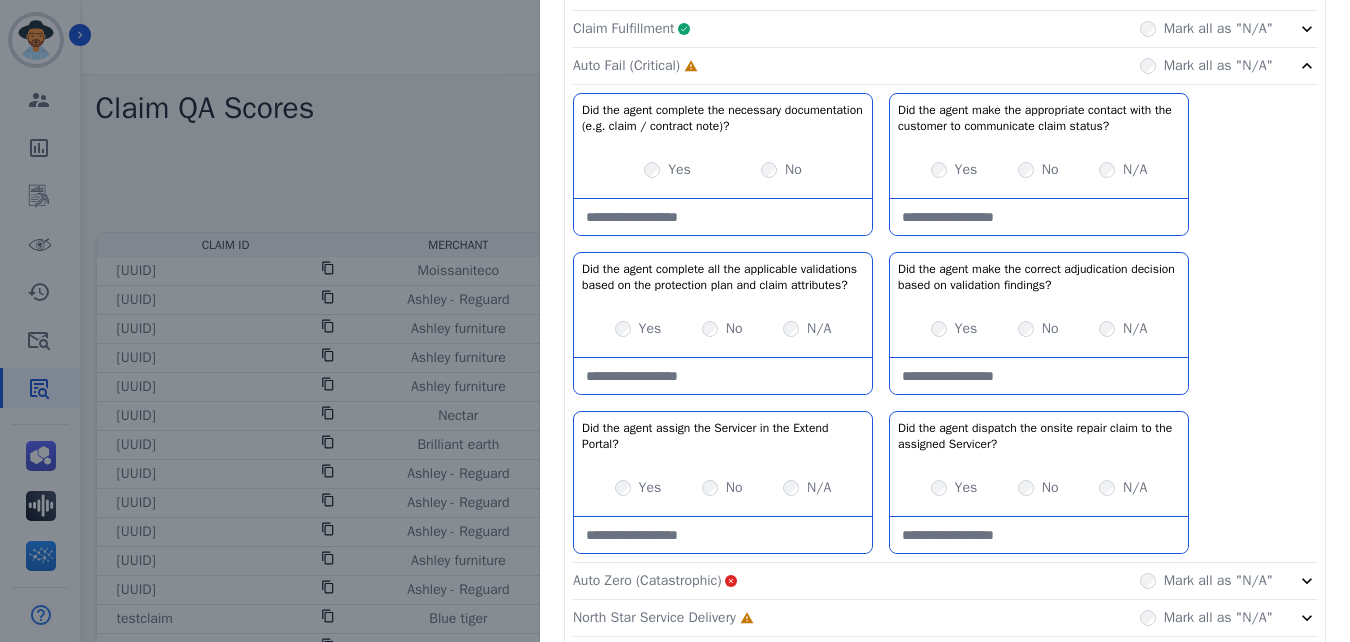 scroll, scrollTop: 465, scrollLeft: 0, axis: vertical 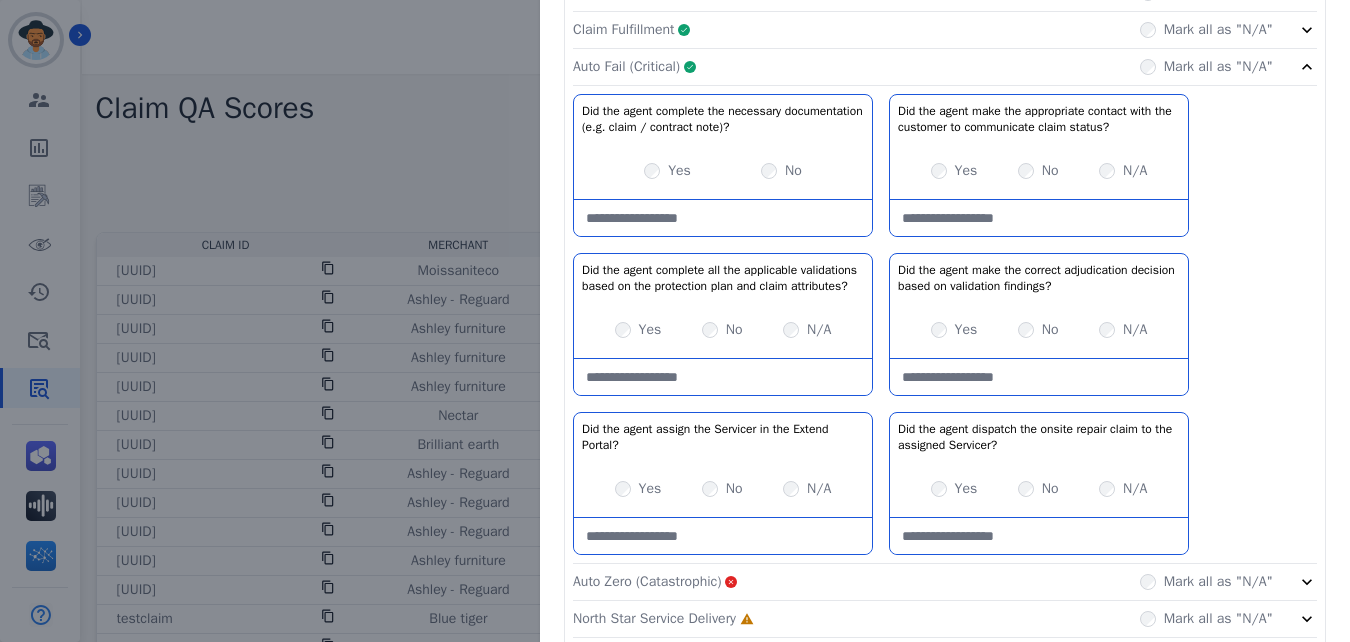click on "Auto Fail (Critical)     Complete         Mark all as "N/A"" 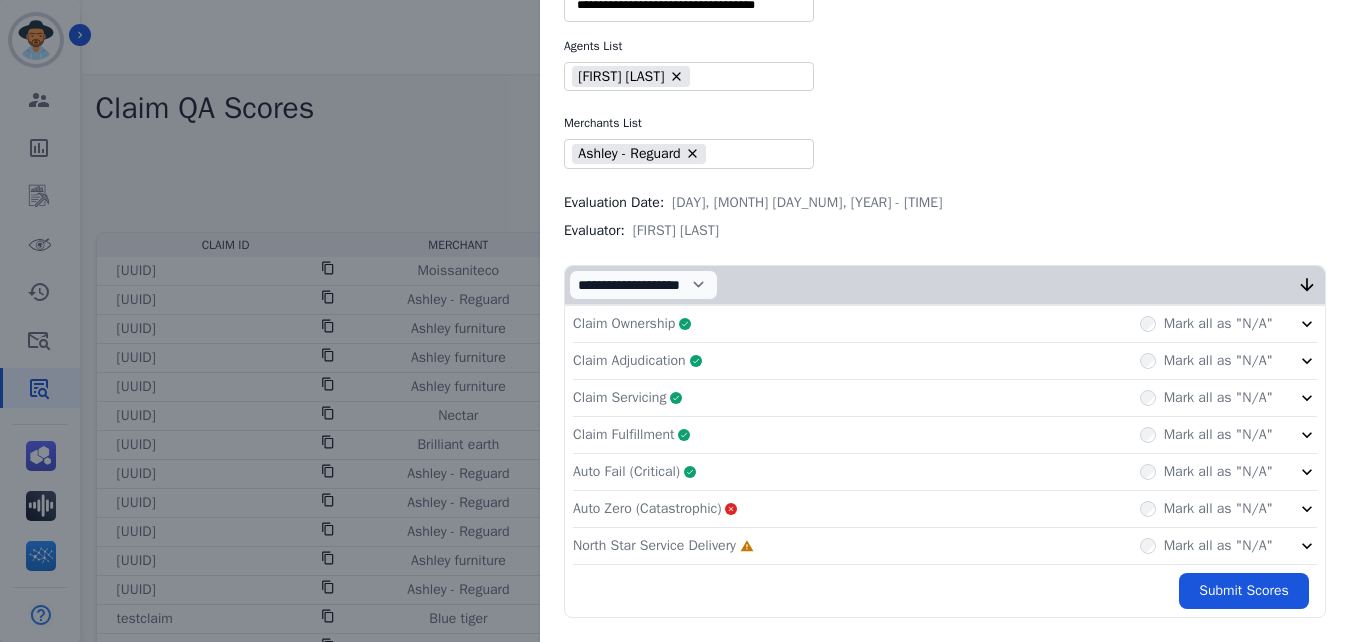 click on "Auto Zero (Catastrophic)       Mark all as "N/A"" 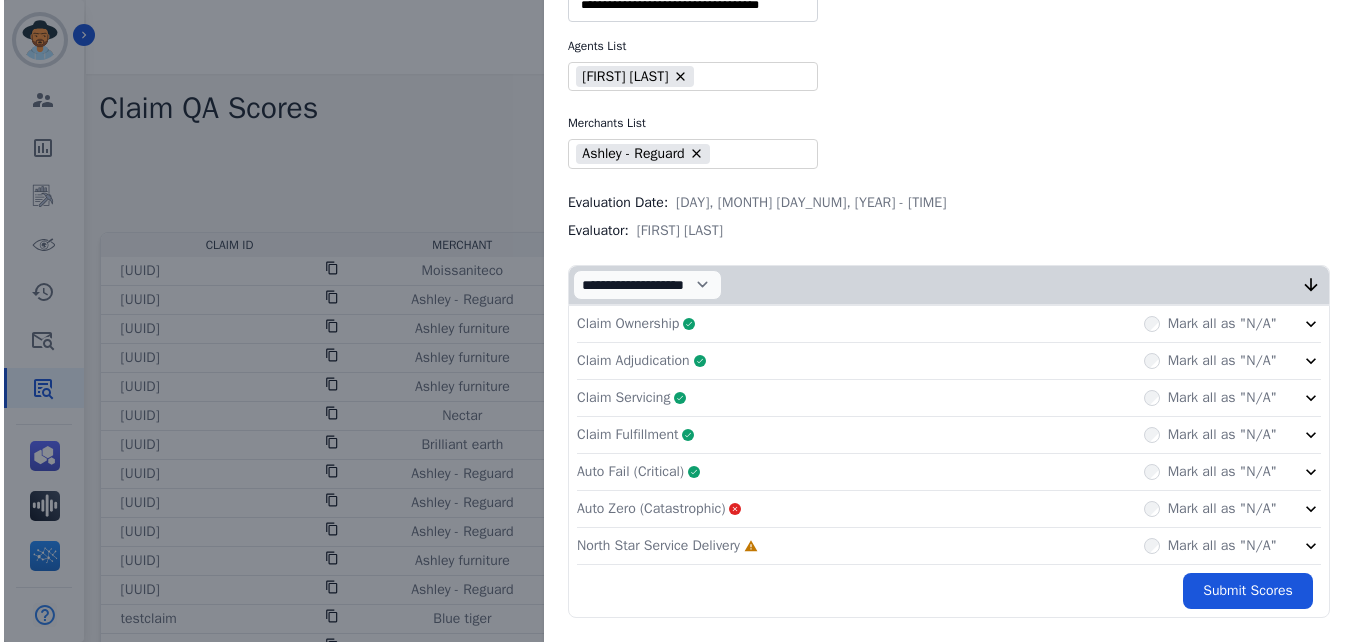scroll, scrollTop: 300, scrollLeft: 0, axis: vertical 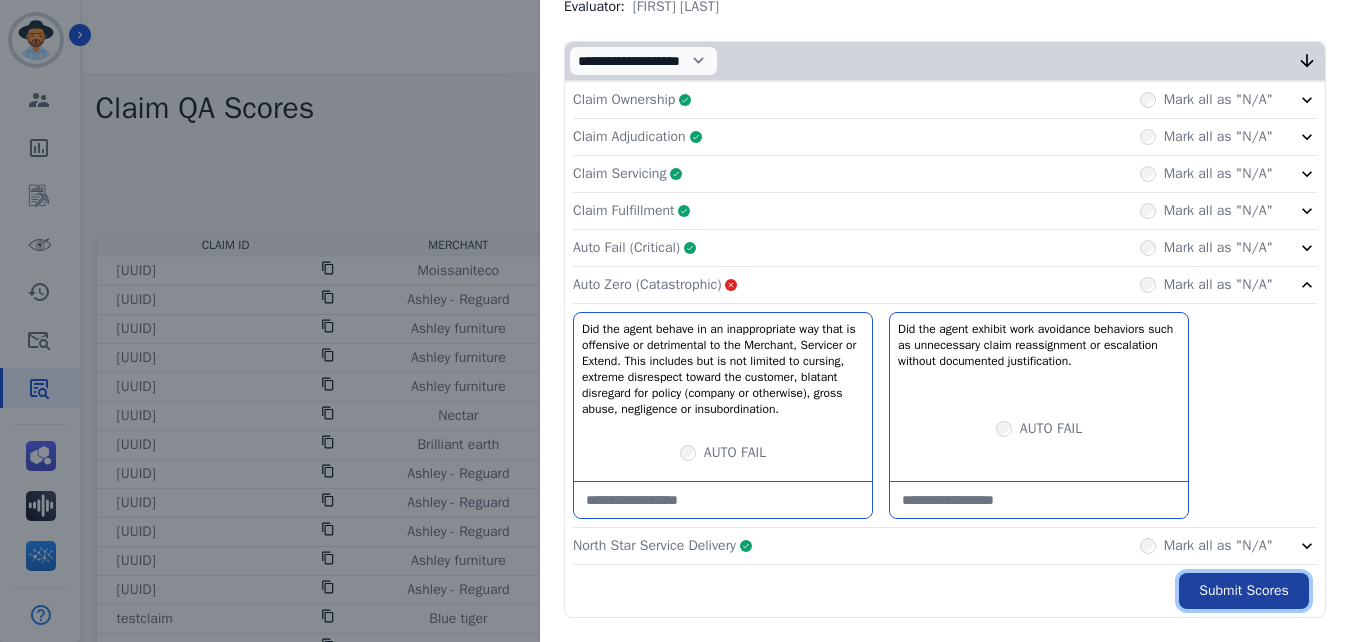 click on "Submit Scores" at bounding box center [1244, 591] 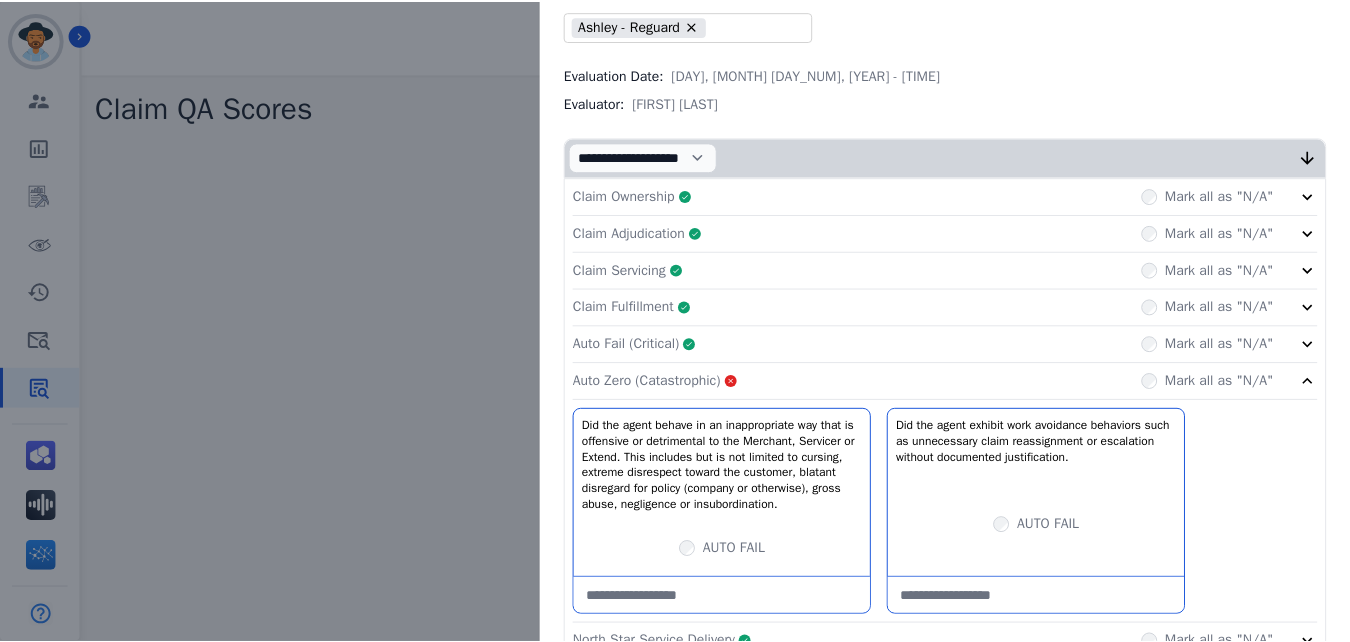 scroll, scrollTop: 412, scrollLeft: 0, axis: vertical 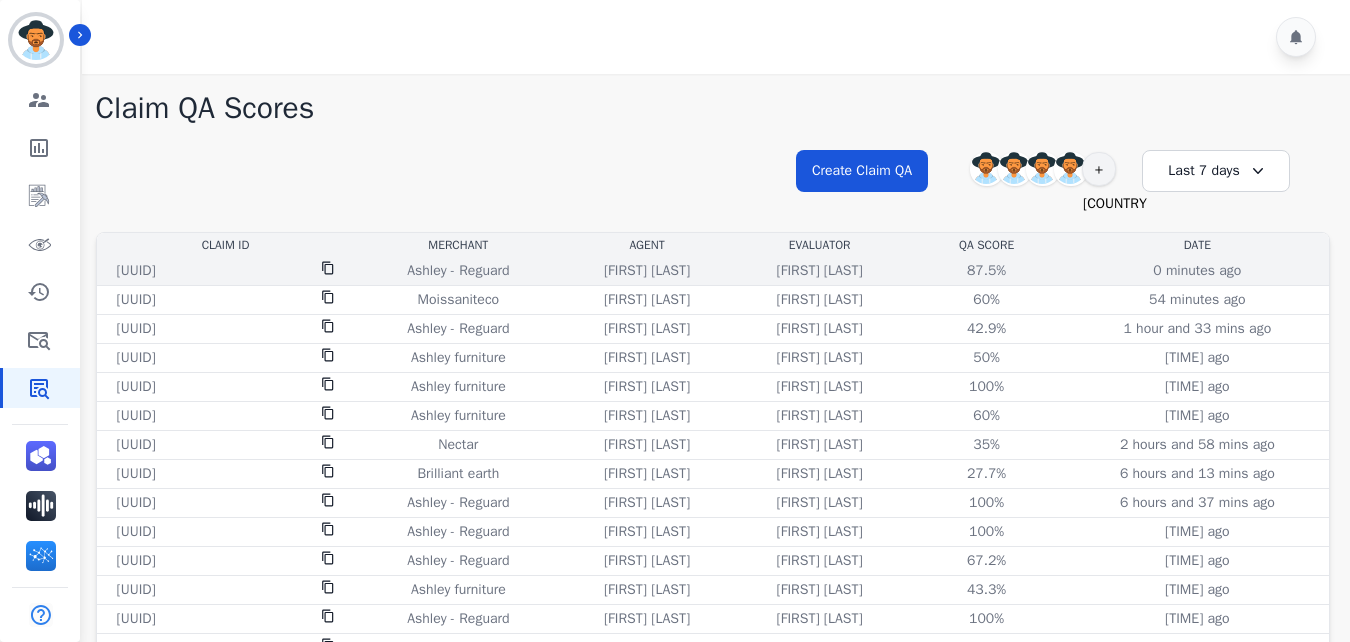 click 